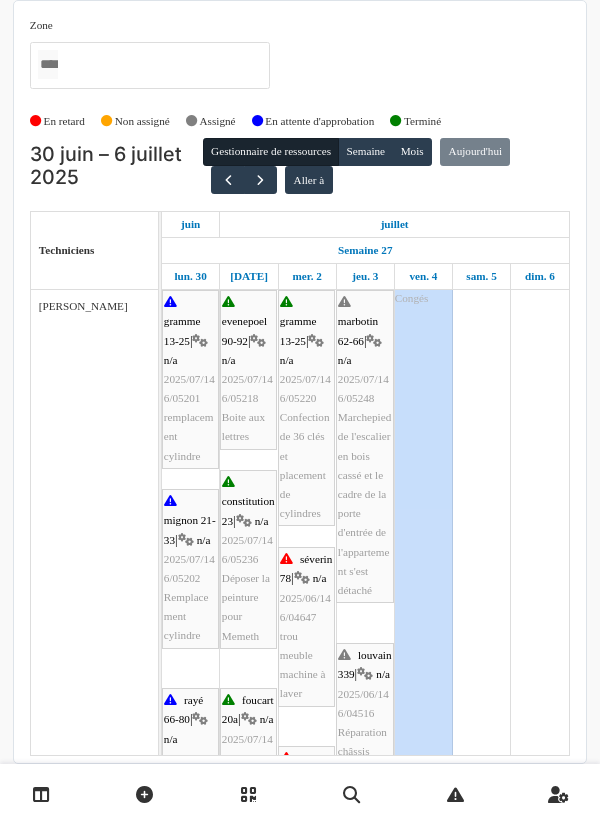 scroll, scrollTop: 0, scrollLeft: 0, axis: both 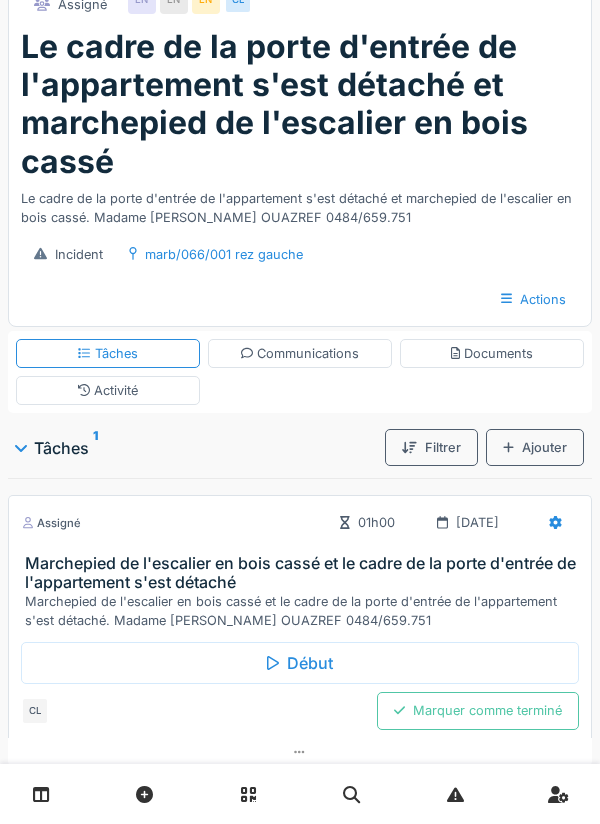 click on "Début" at bounding box center [300, 663] 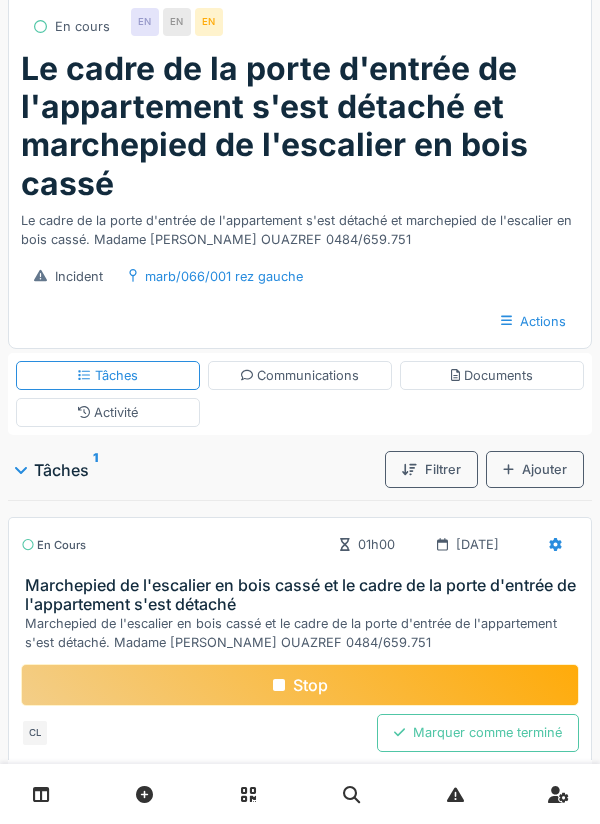 scroll, scrollTop: 0, scrollLeft: 0, axis: both 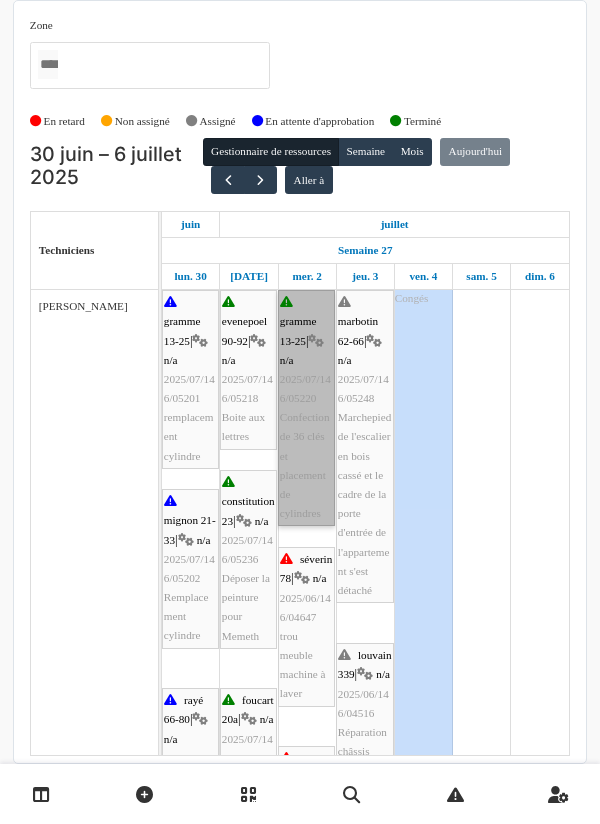 click on "gramme 13-25
|     n/a
2025/07/146/05220
Confection de 36 clés et placement de cylindres" at bounding box center [306, 408] 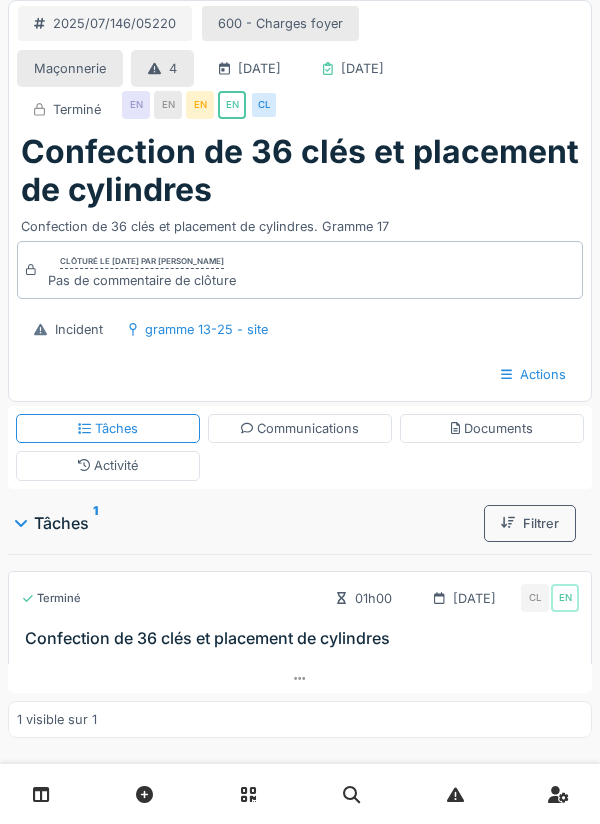 scroll, scrollTop: 0, scrollLeft: 0, axis: both 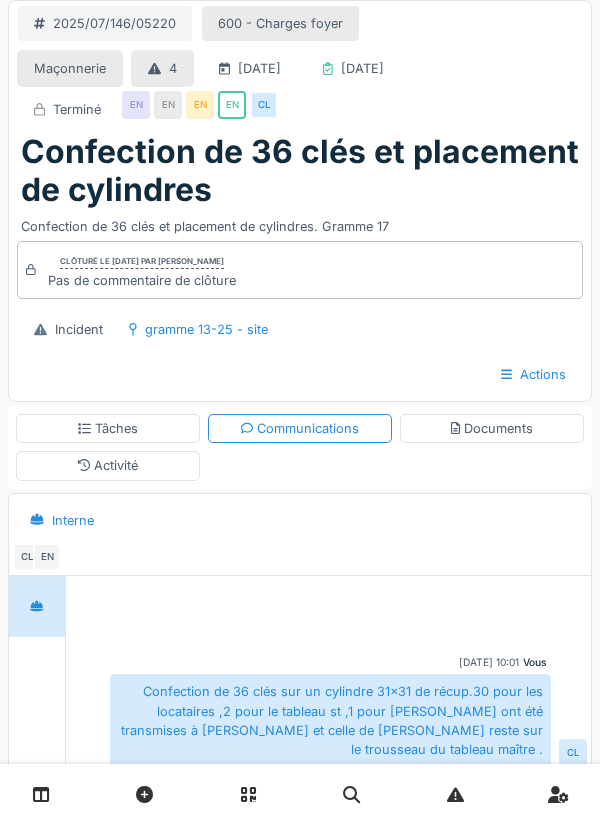 click on "Tâches" at bounding box center [108, 428] 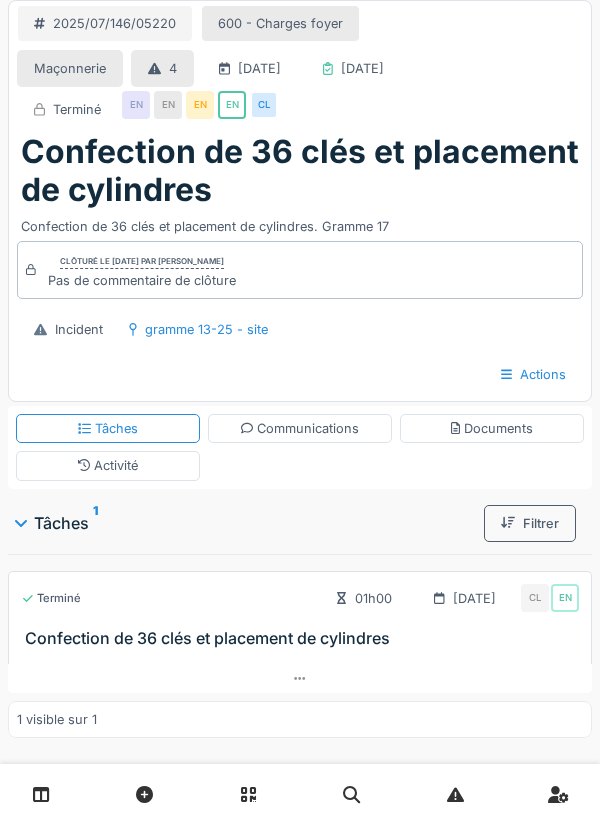 click on "Activité" at bounding box center (108, 465) 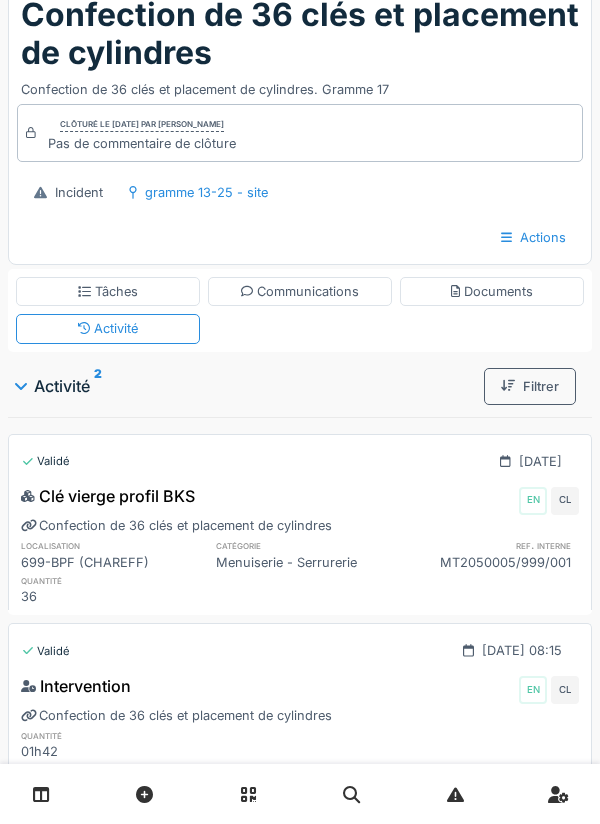 scroll, scrollTop: 0, scrollLeft: 0, axis: both 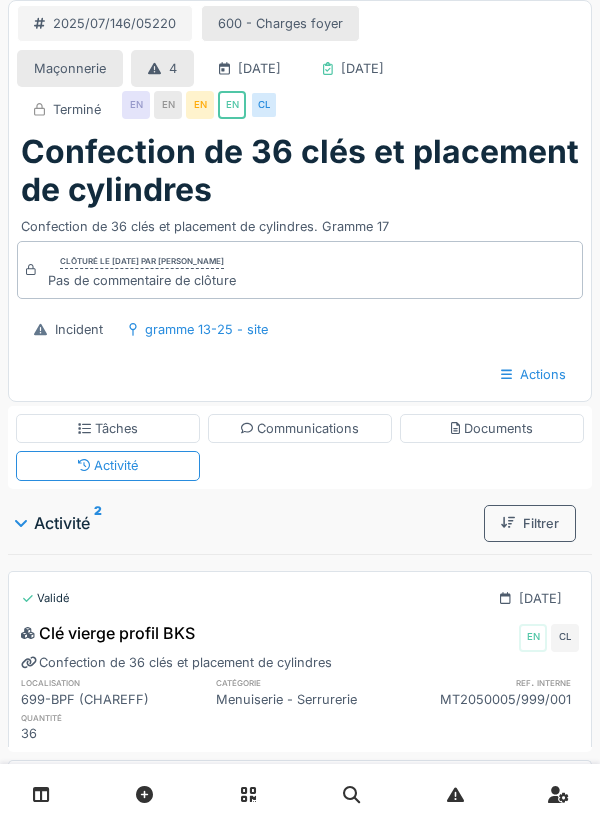 click on "Tâches" at bounding box center [108, 428] 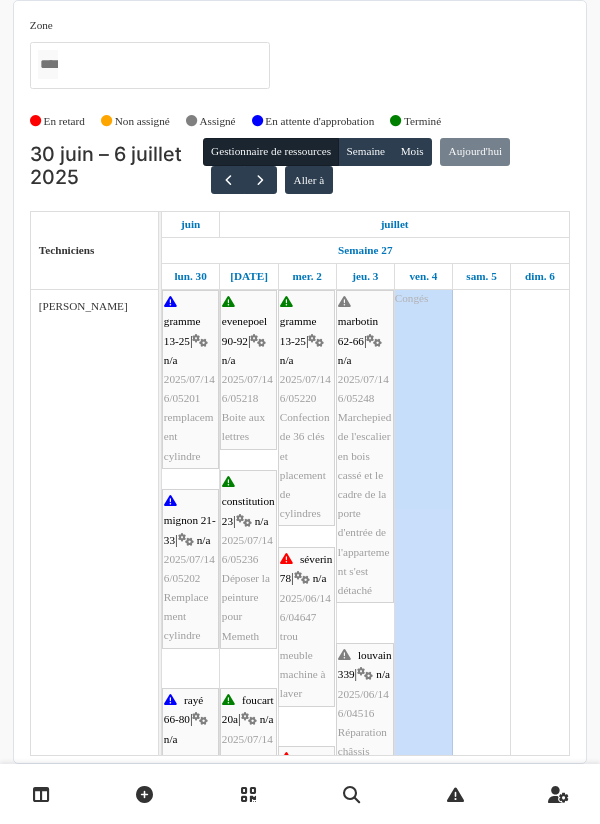 scroll, scrollTop: 0, scrollLeft: 0, axis: both 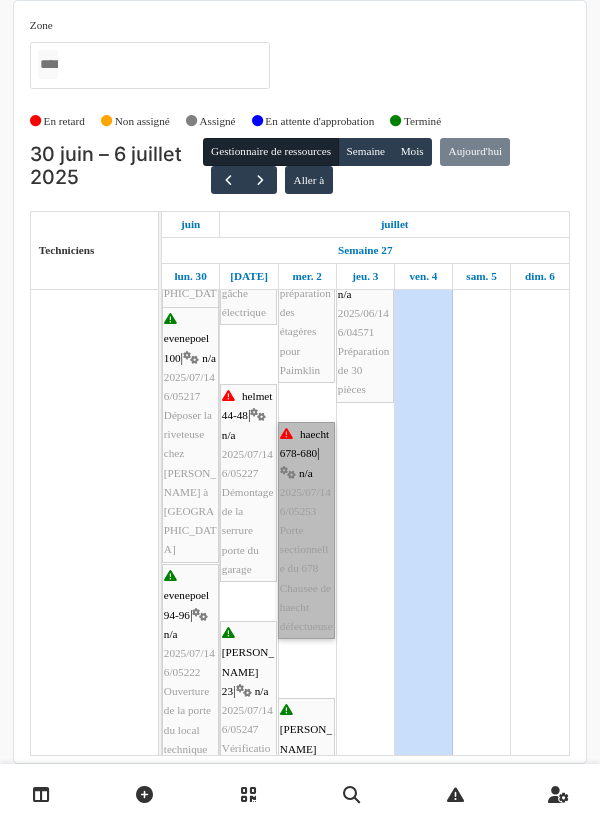 click on "haecht 678-680
|     n/a
2025/07/146/05253
Porte sectionnelle du 678 Chausee de haecht défectueuse" at bounding box center [306, 530] 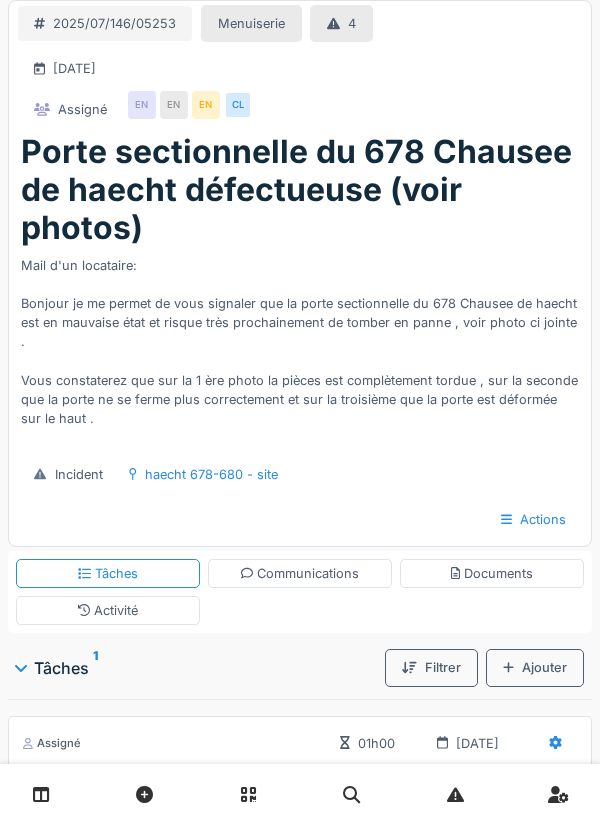 scroll, scrollTop: 0, scrollLeft: 0, axis: both 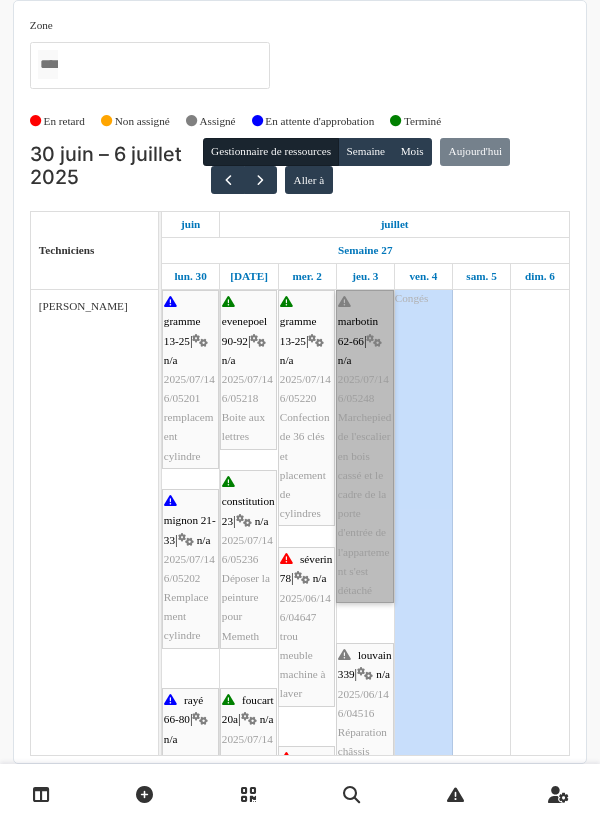 click on "marbotin 62-66
|     n/a
2025/07/146/05248
Marchepied de l'escalier en bois cassé et le cadre de la porte d'entrée de l'appartement s'est détaché" at bounding box center (365, 446) 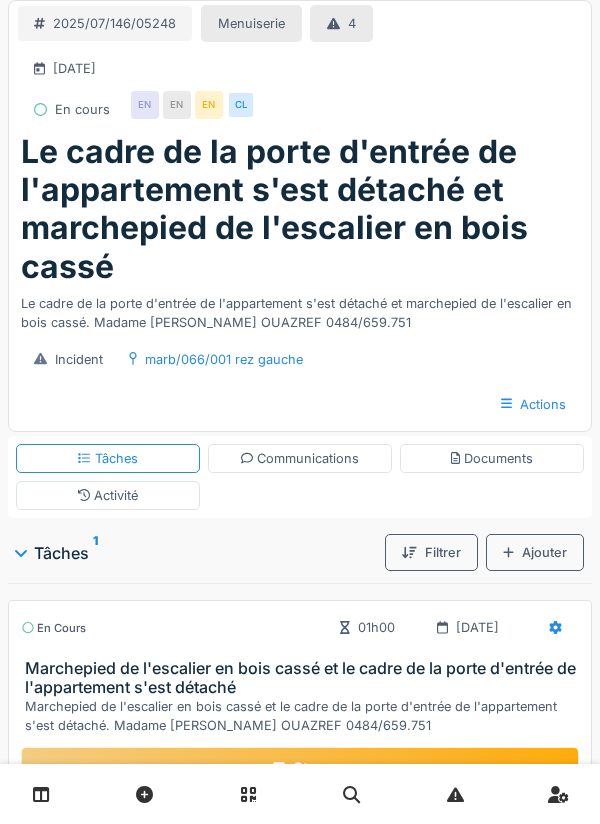 scroll, scrollTop: 0, scrollLeft: 0, axis: both 